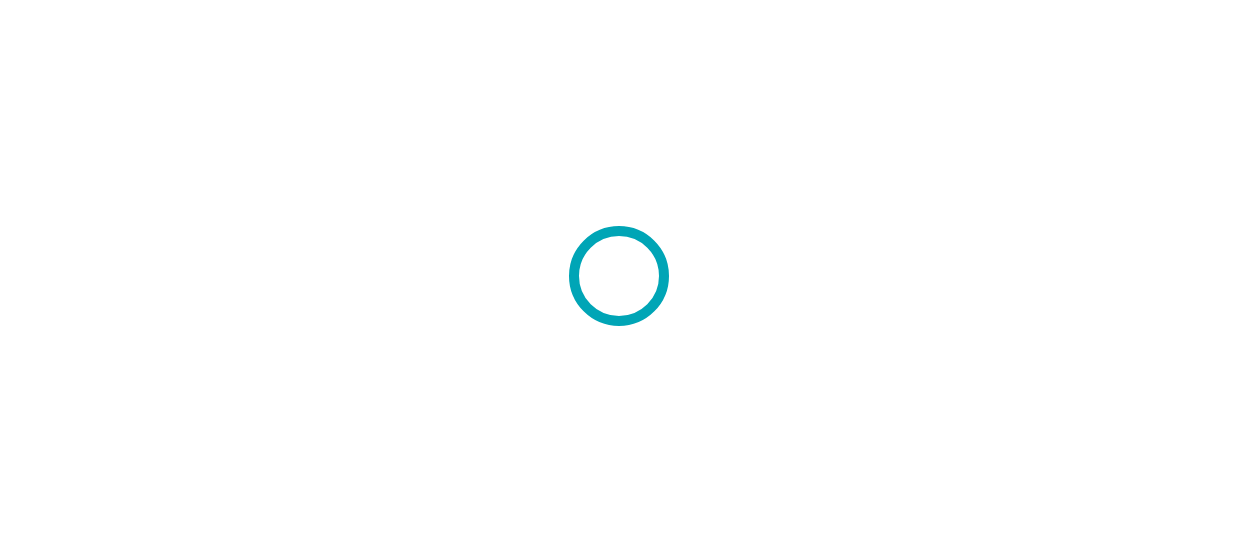 scroll, scrollTop: 0, scrollLeft: 0, axis: both 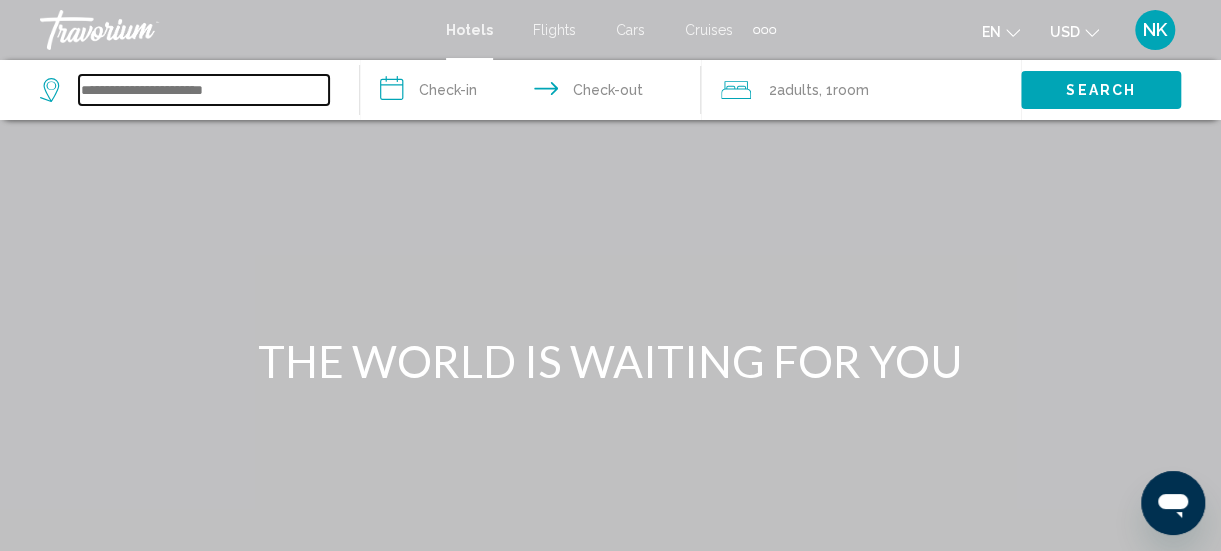click at bounding box center (204, 90) 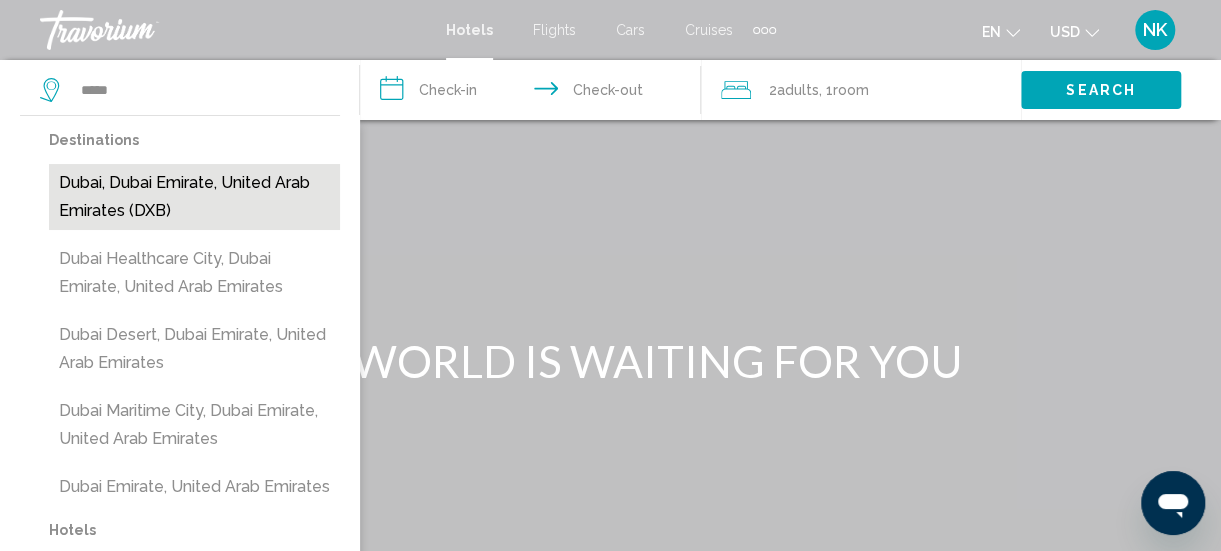 click on "Dubai, Dubai Emirate, United Arab Emirates (DXB)" at bounding box center [194, 197] 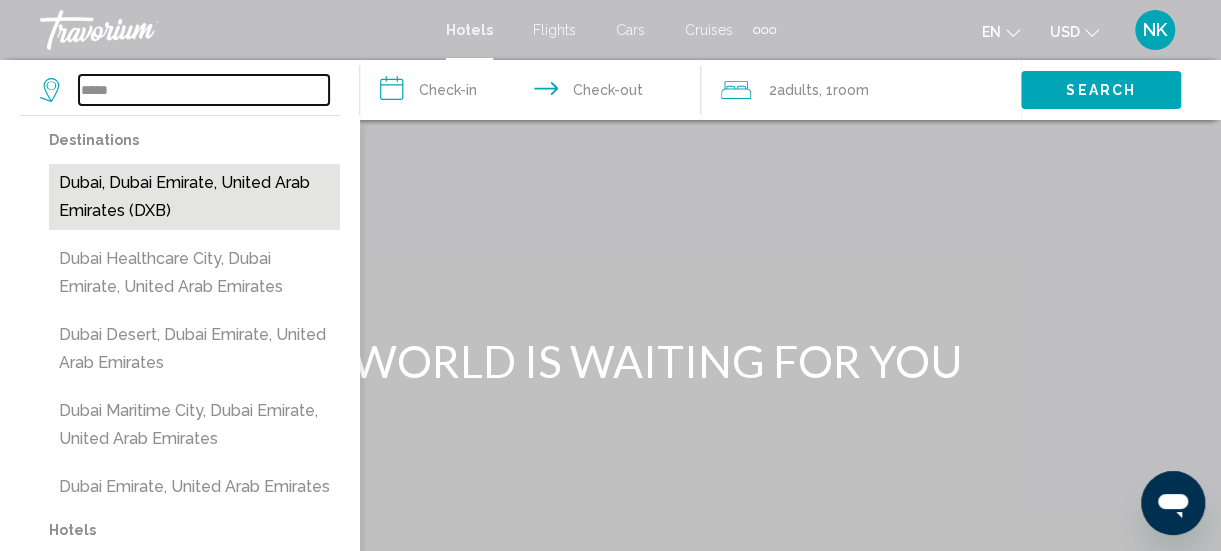 type on "**********" 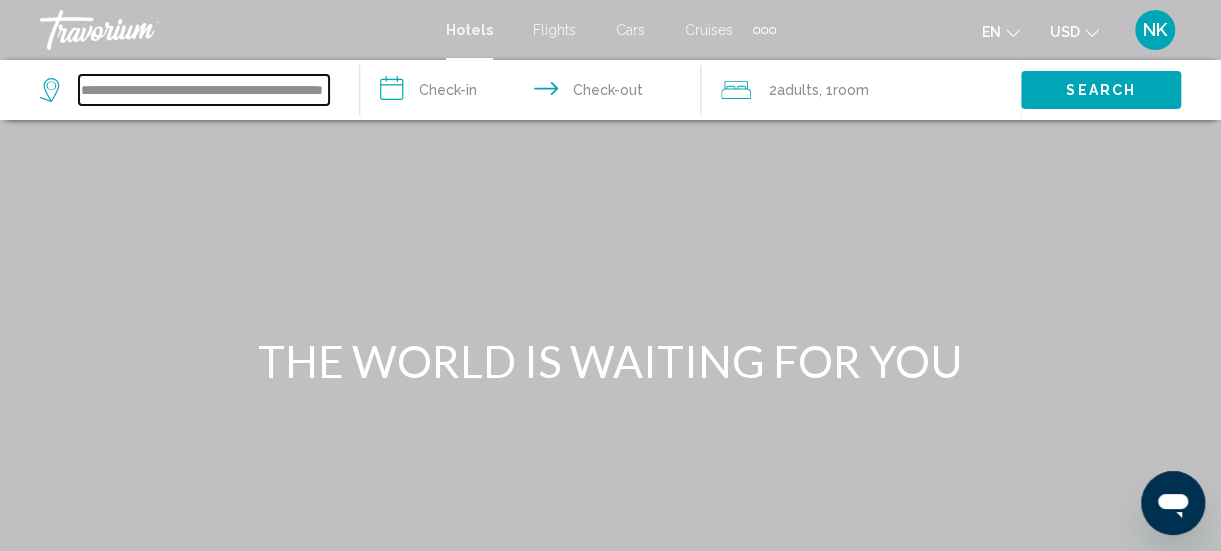 click on "**********" at bounding box center (204, 90) 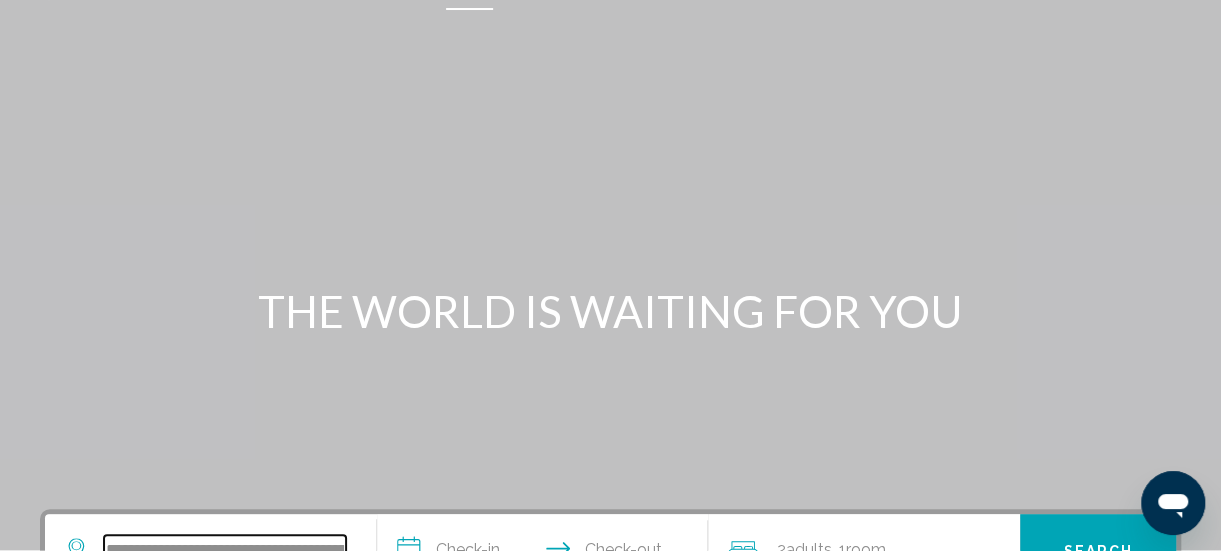 scroll, scrollTop: 0, scrollLeft: 0, axis: both 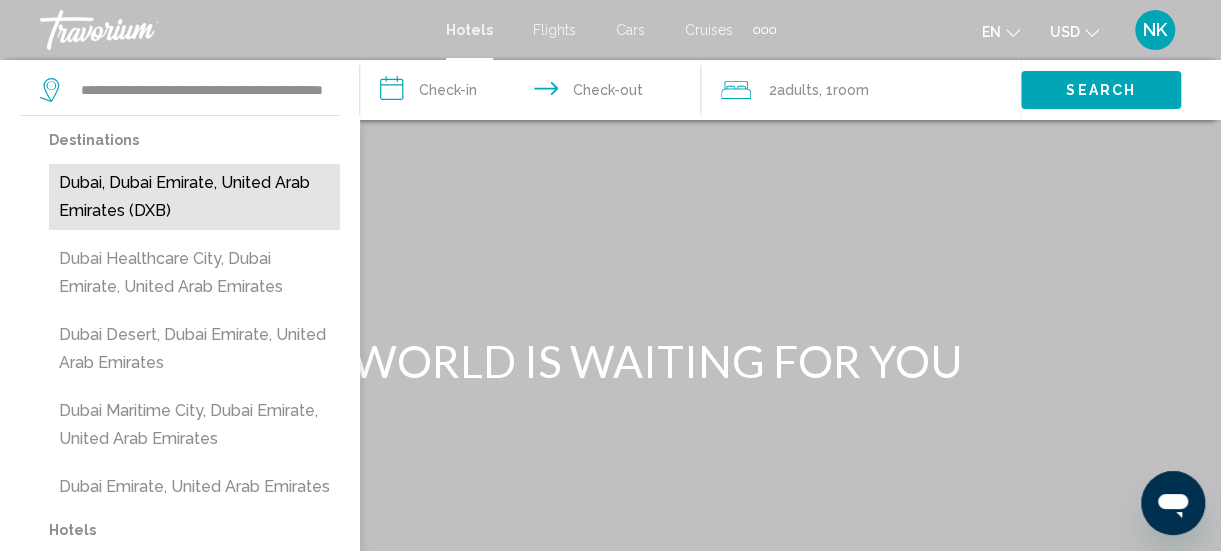 click on "Dubai, Dubai Emirate, United Arab Emirates (DXB)" at bounding box center (194, 197) 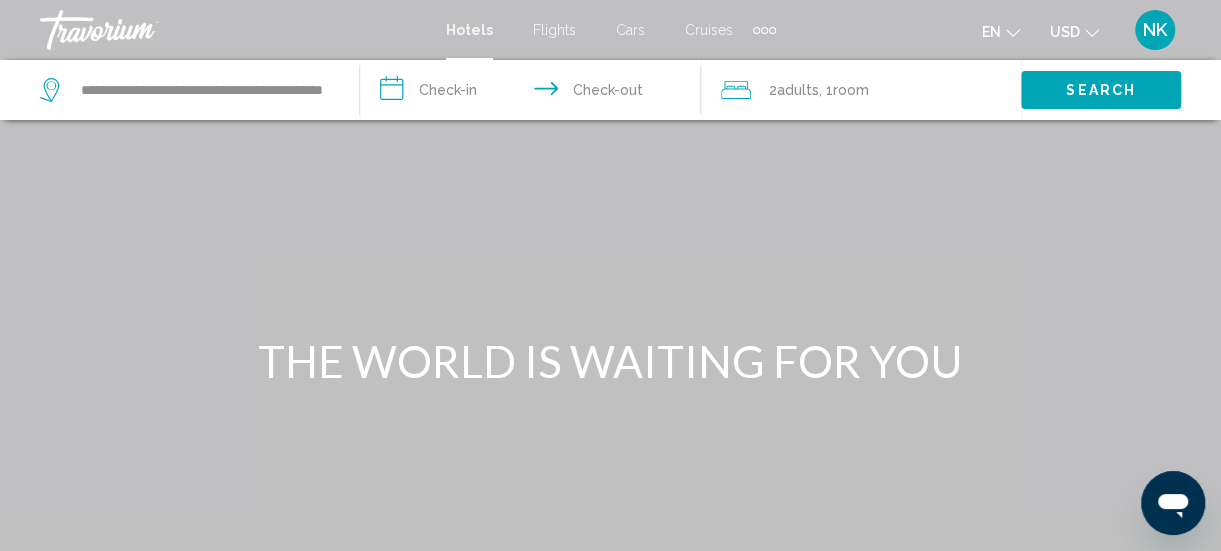 click on "**********" at bounding box center [534, 93] 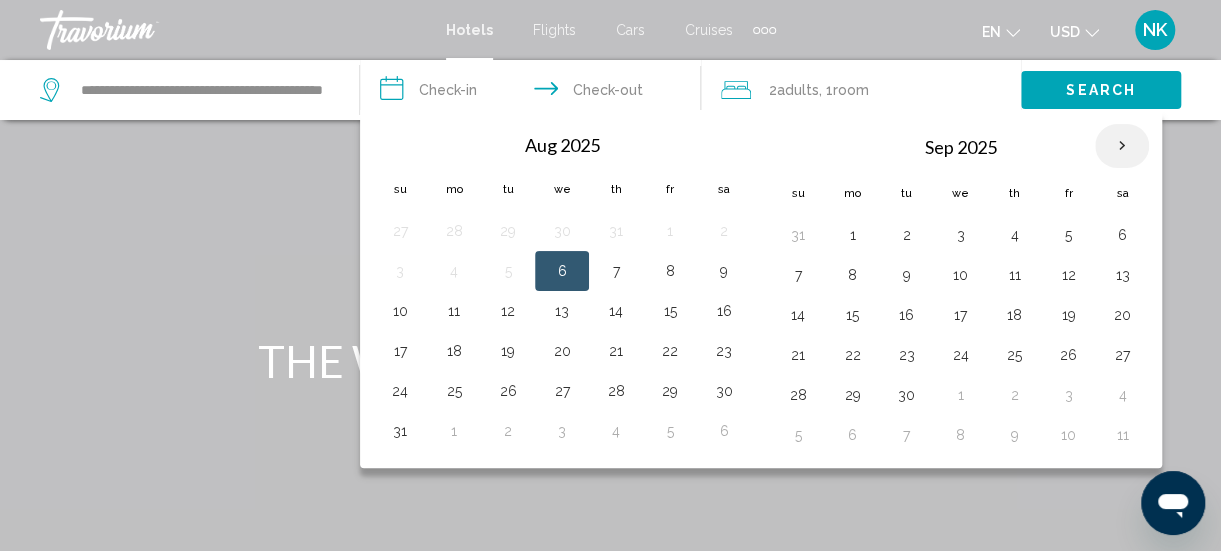 click at bounding box center [1122, 146] 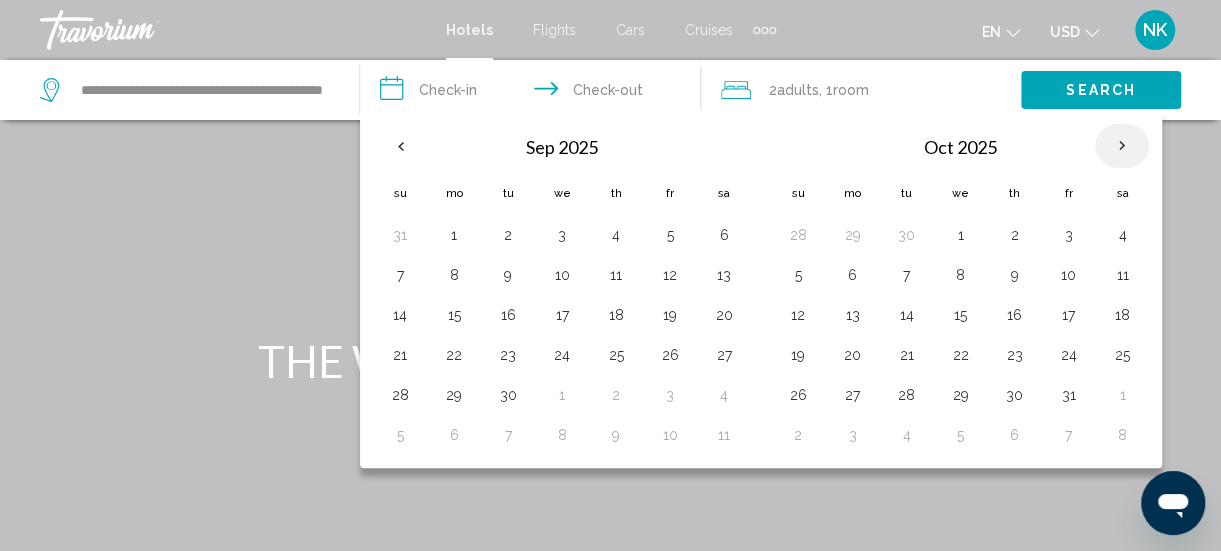 click at bounding box center [1122, 146] 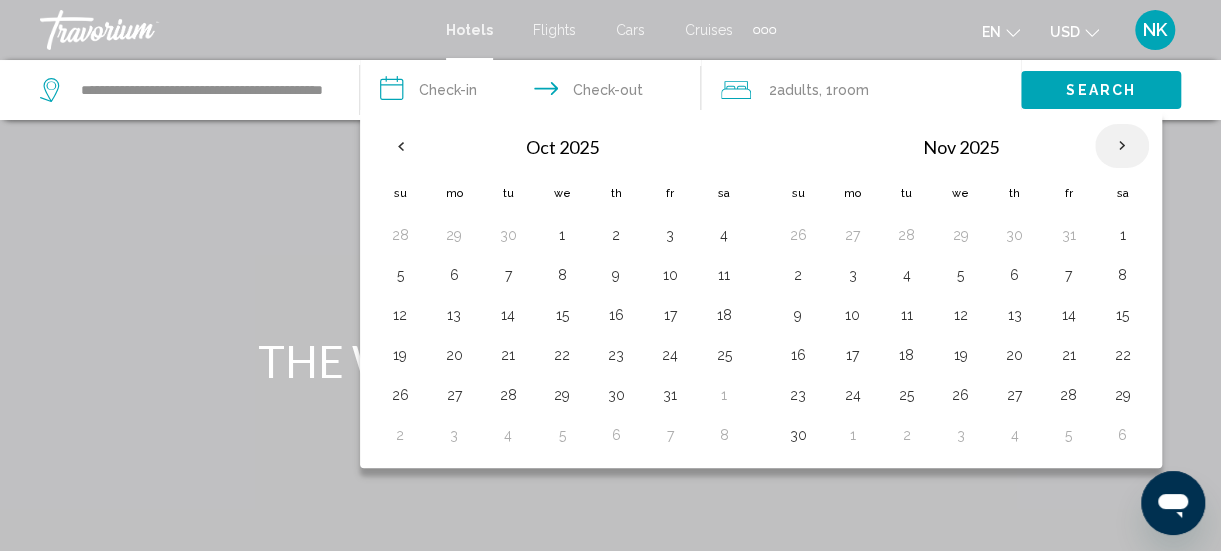 click on "28" at bounding box center (1068, 395) 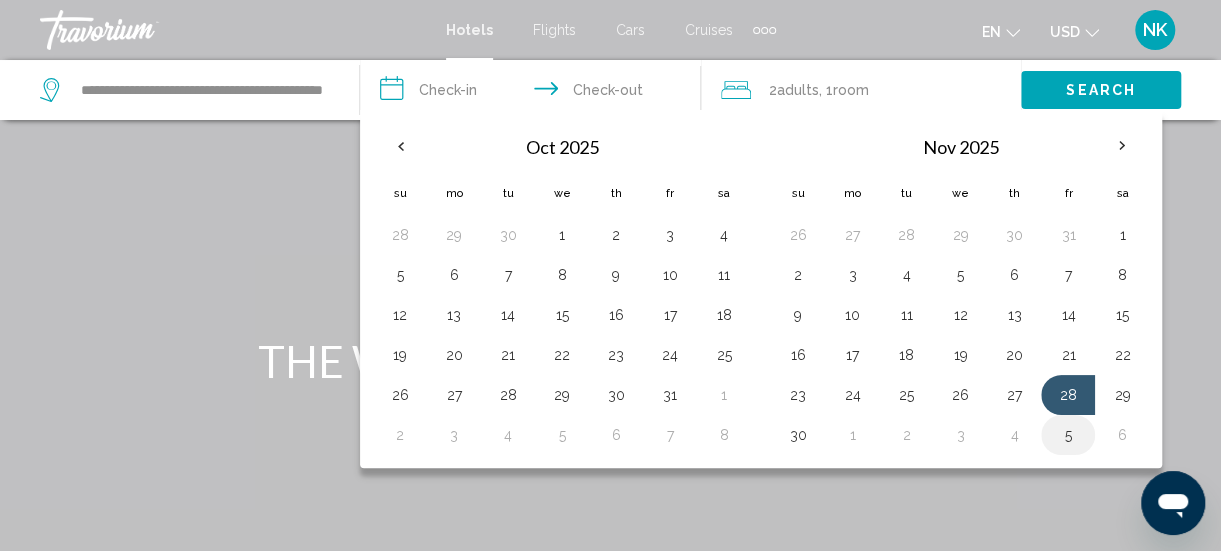 click on "5" at bounding box center (1068, 435) 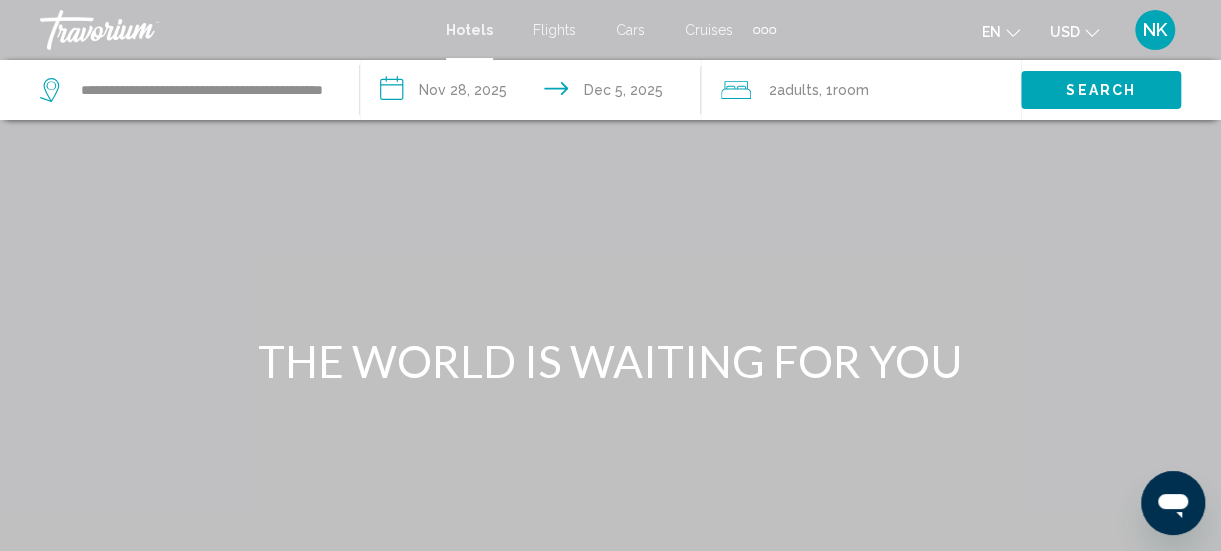 click on "2  Adult Adults , 1  Room rooms" 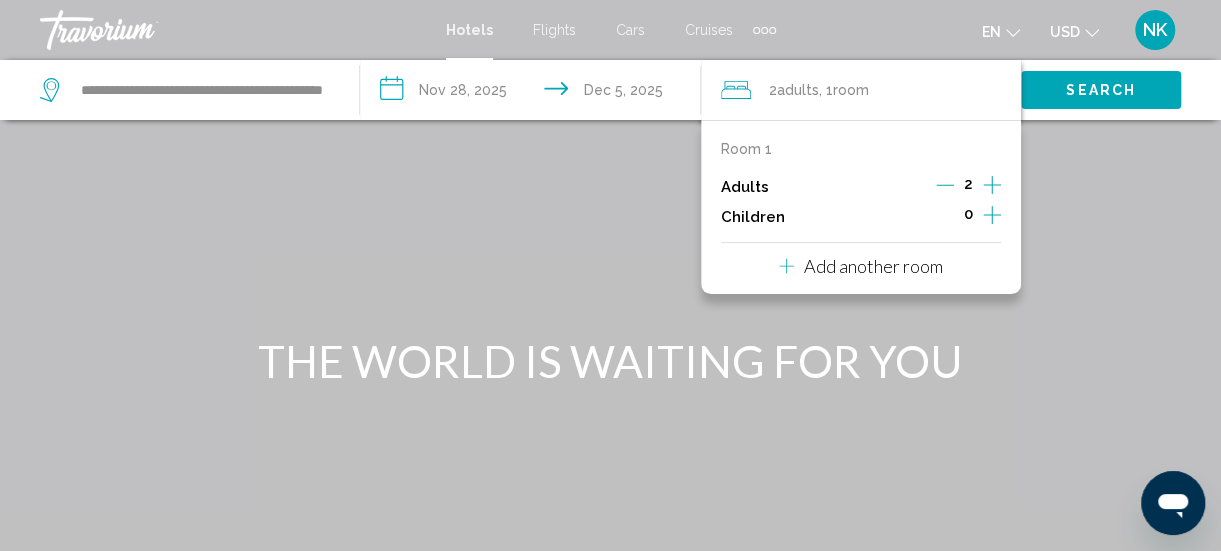 click 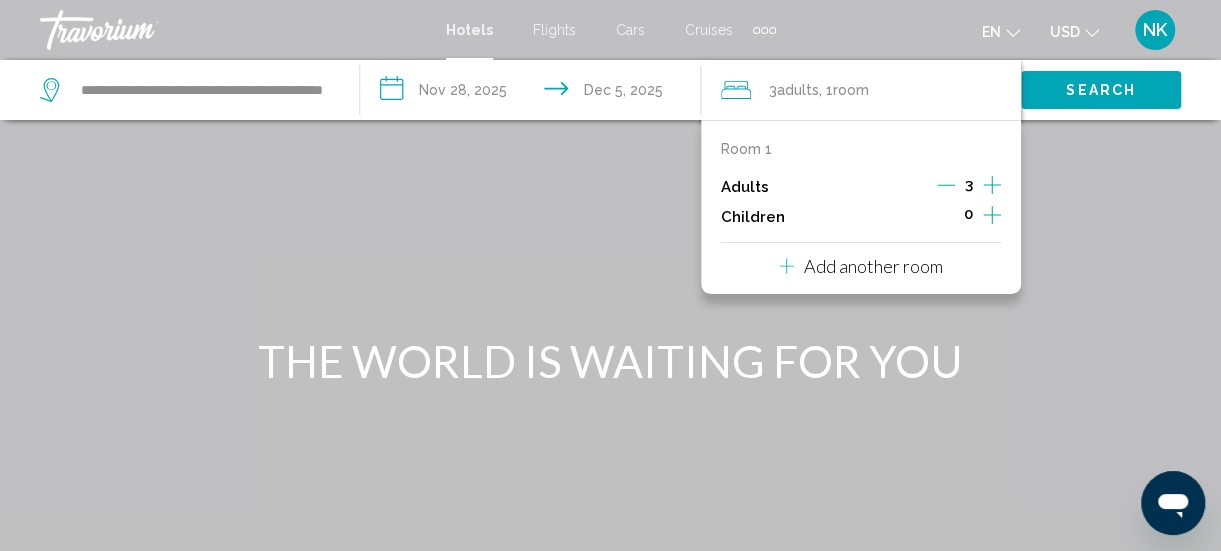 click 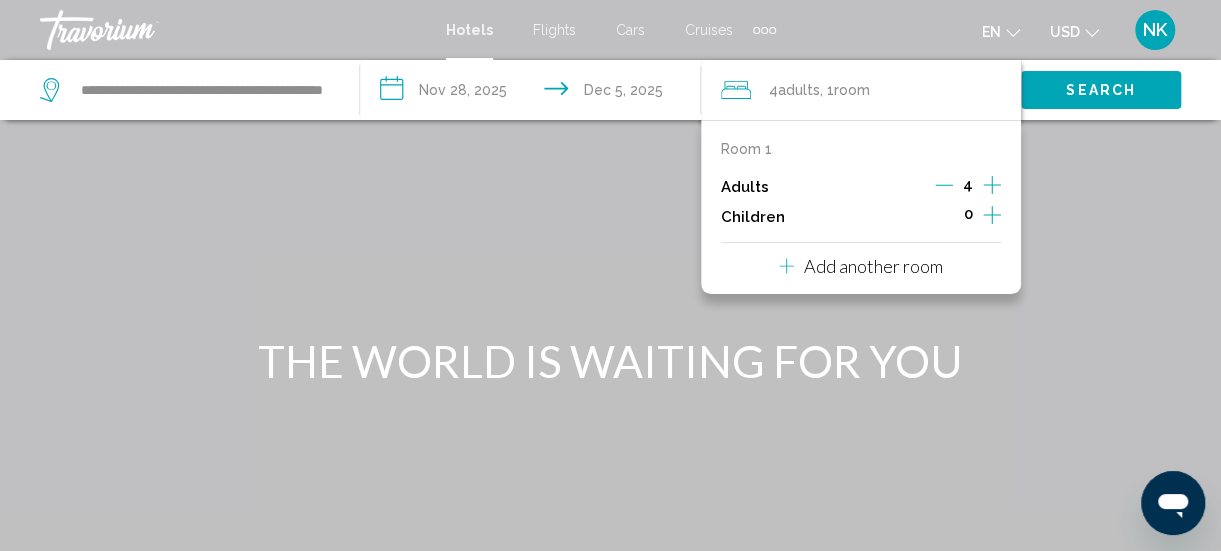 click 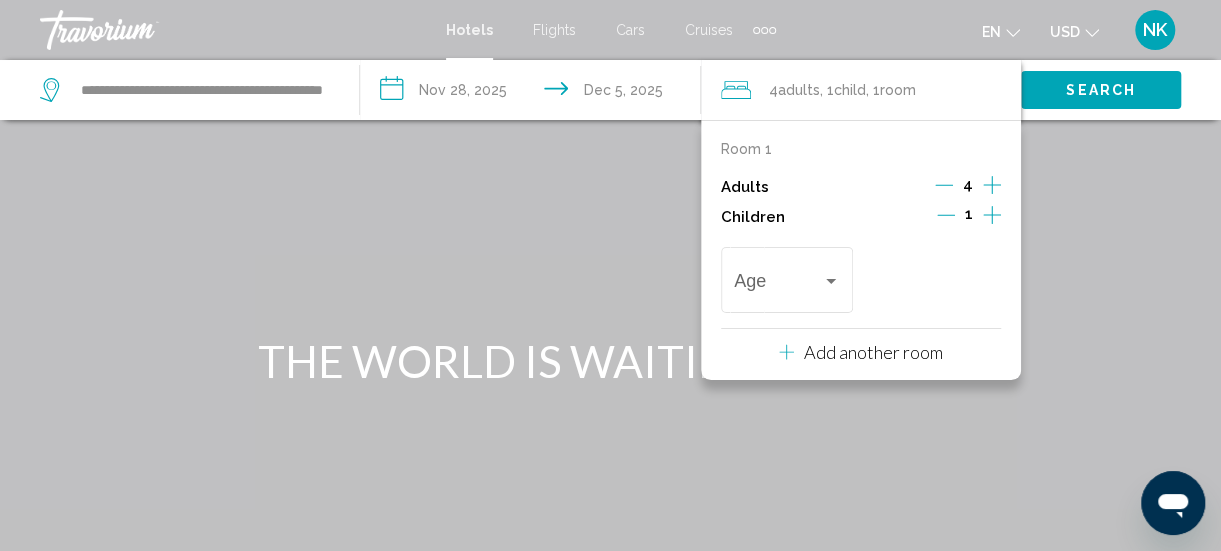 click at bounding box center [992, 217] 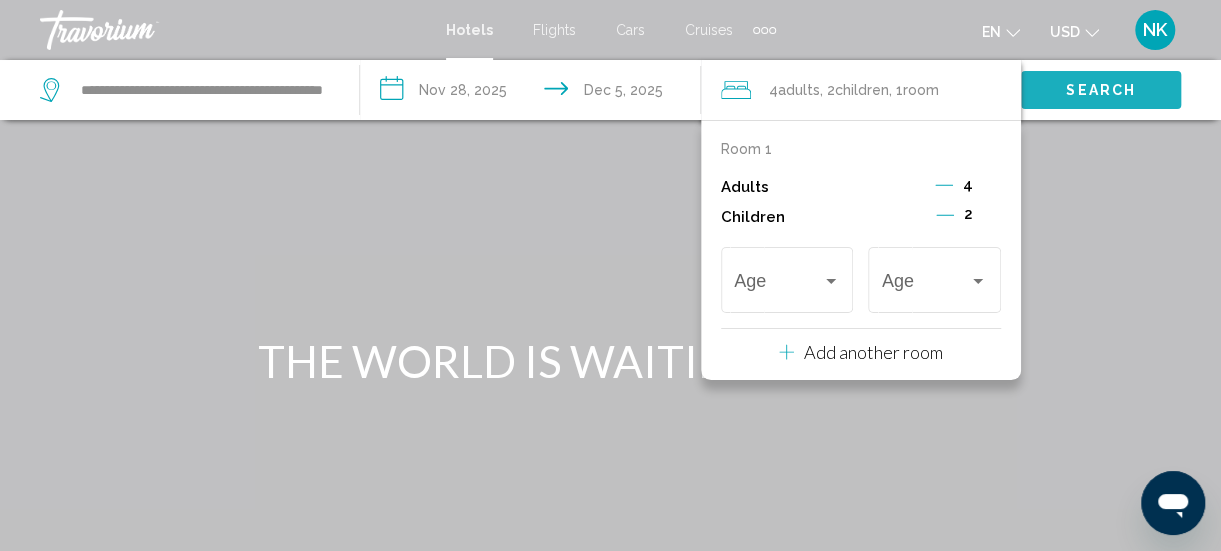 click on "Search" at bounding box center [1101, 91] 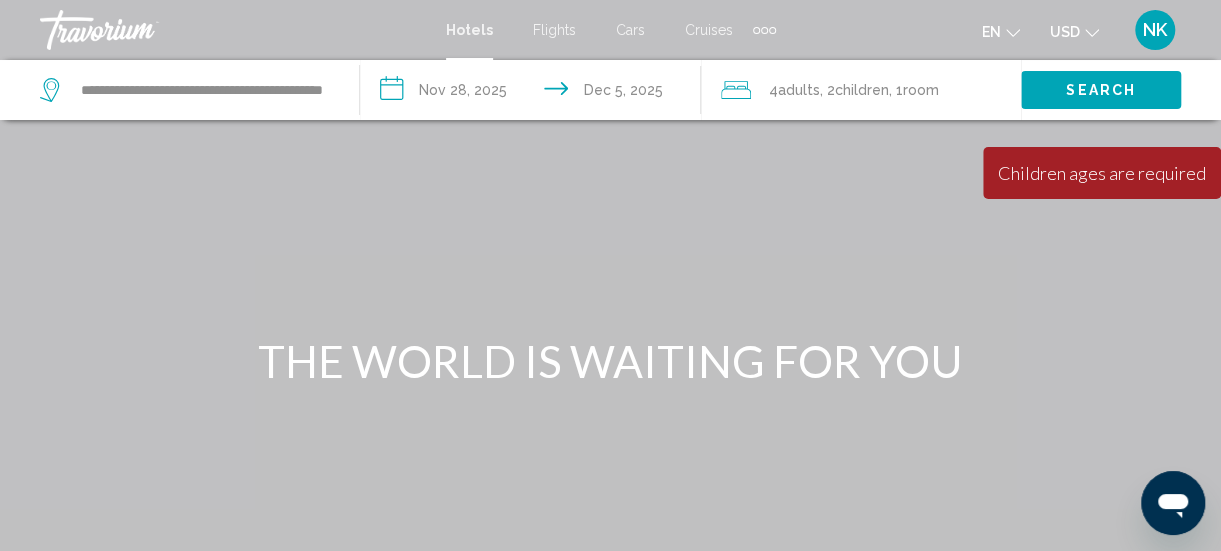 click on ", 1  Room rooms" 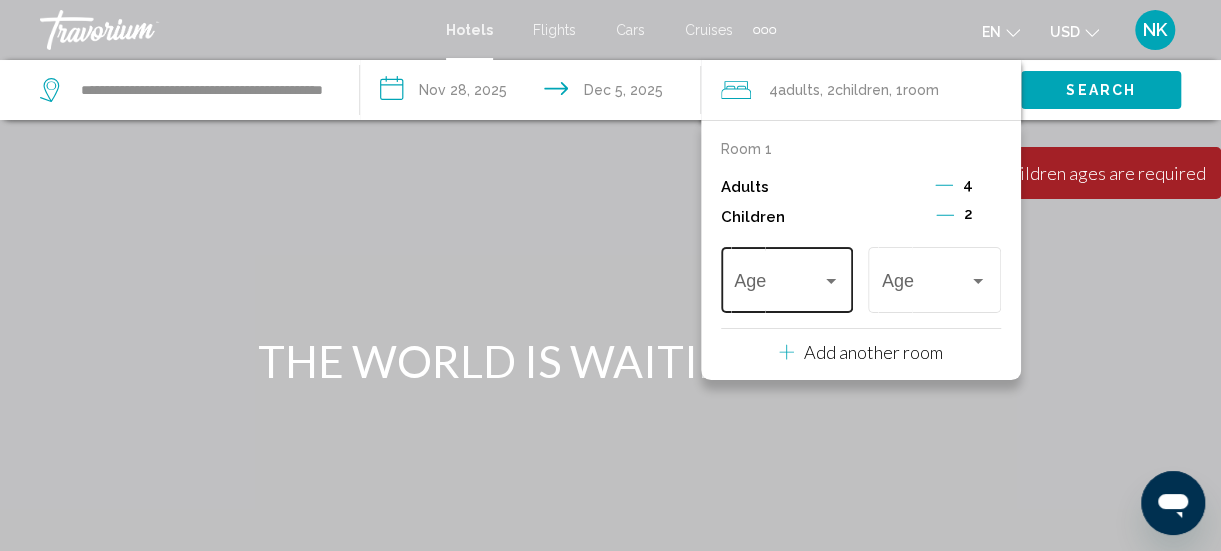 click at bounding box center (787, 285) 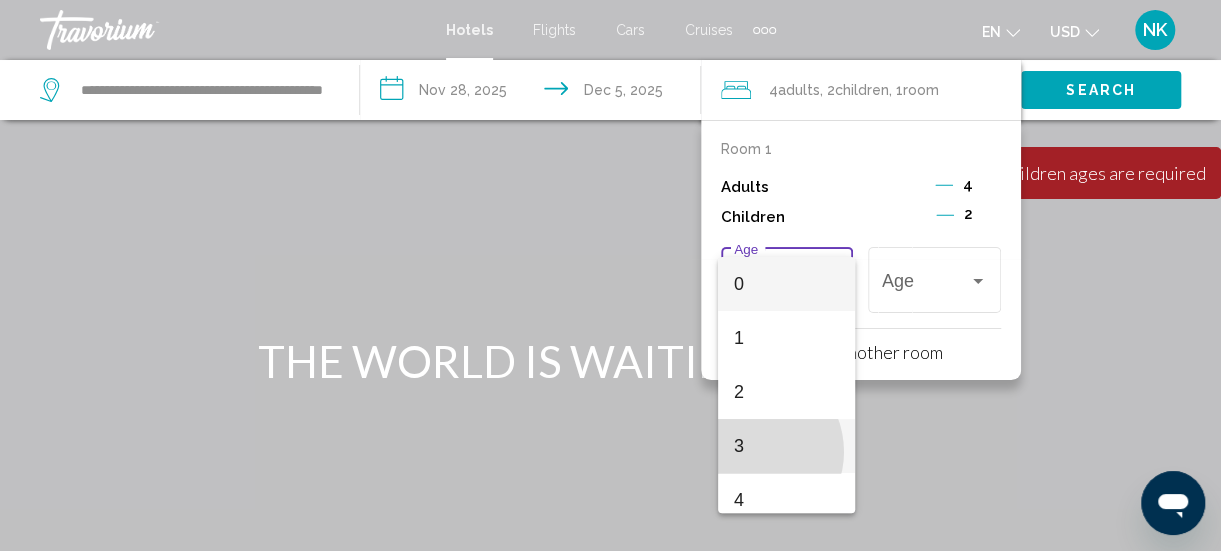 click on "3" at bounding box center (787, 446) 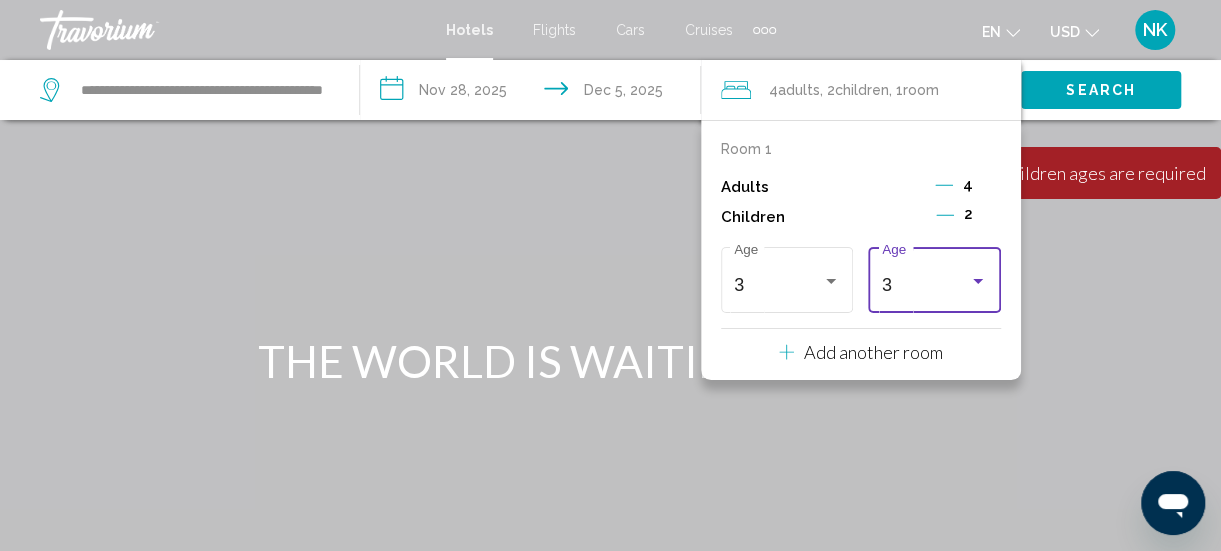 click on "3" at bounding box center (935, 285) 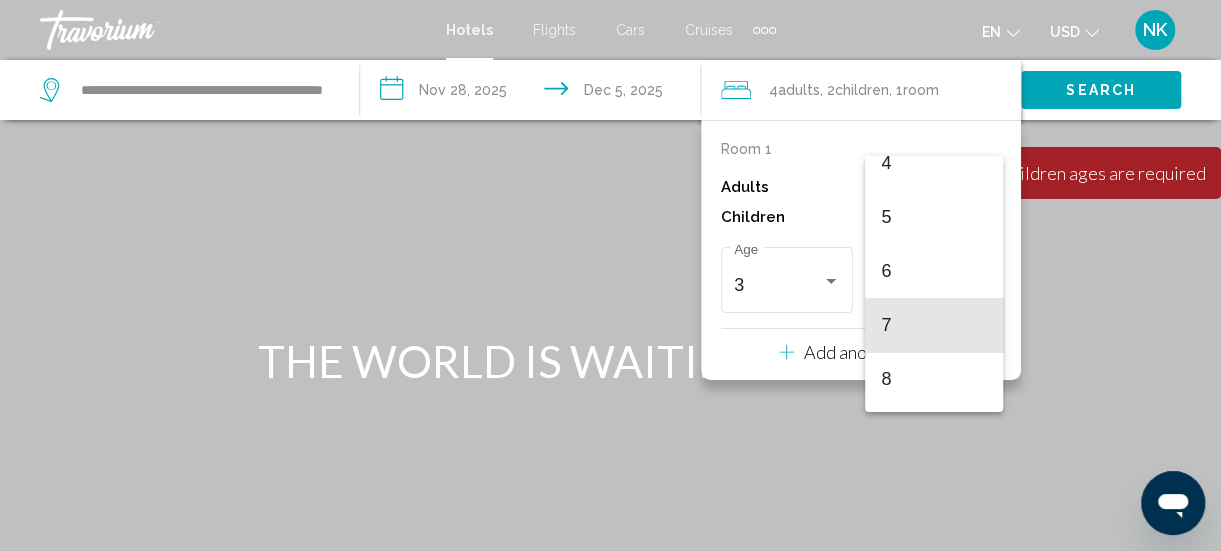 scroll, scrollTop: 300, scrollLeft: 0, axis: vertical 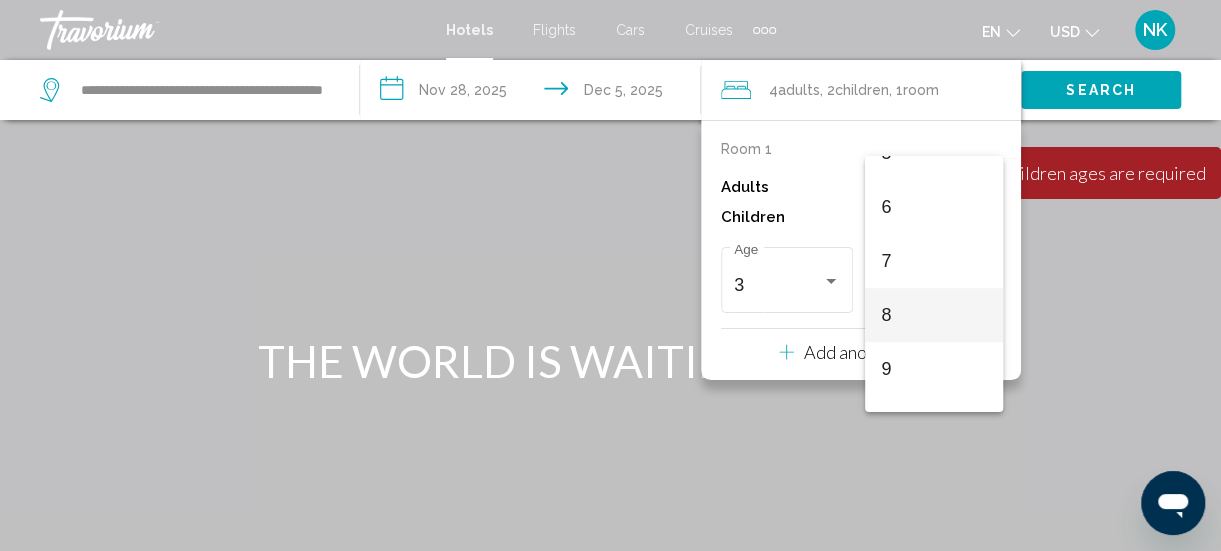 click on "8" at bounding box center [934, 315] 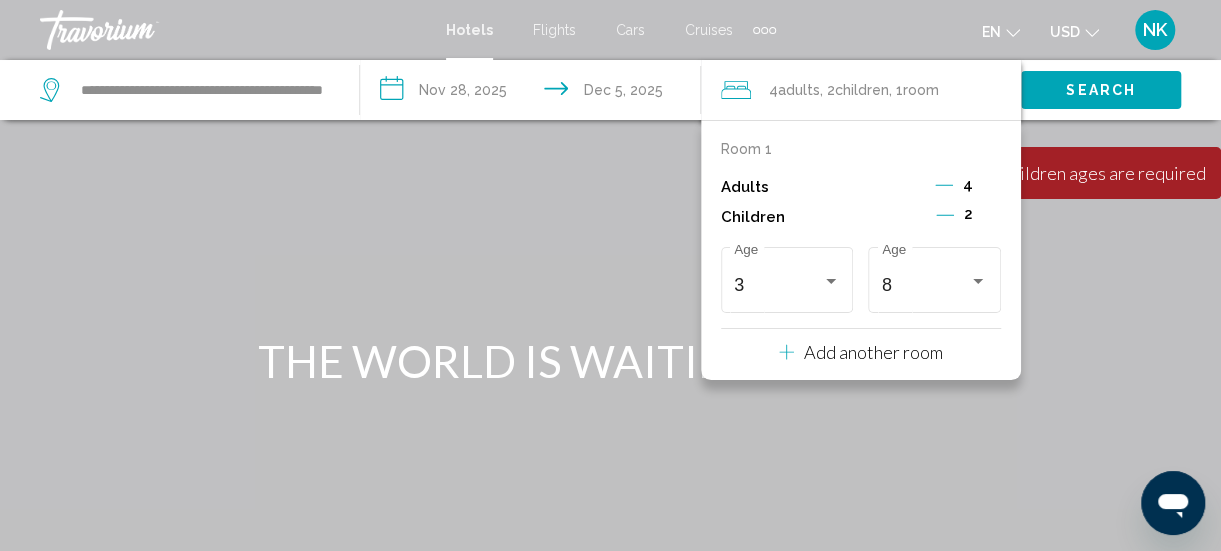 click on "Search" at bounding box center (1101, 89) 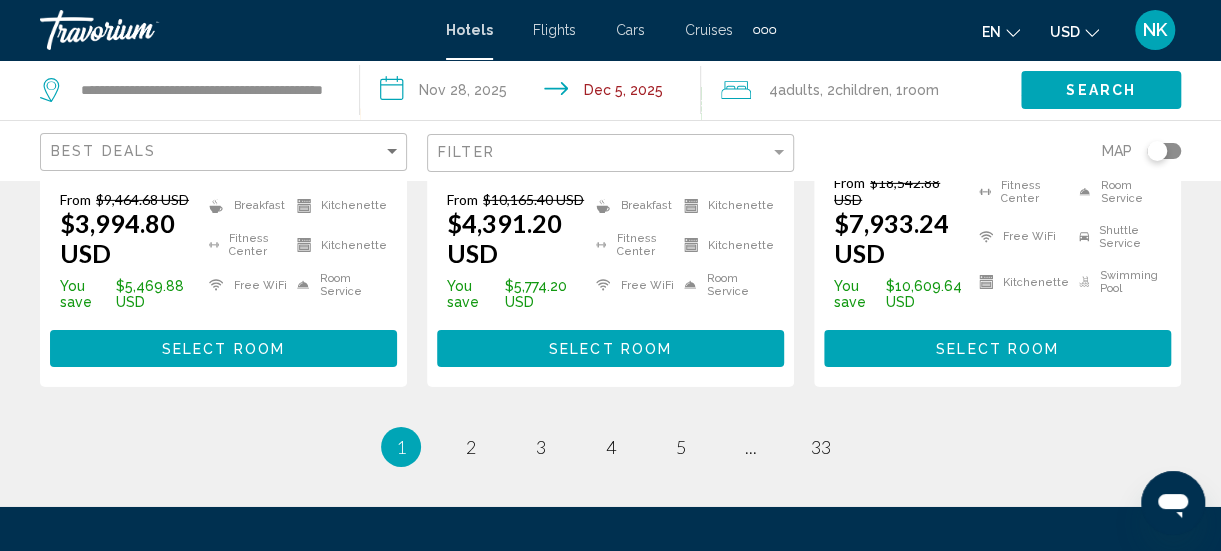 scroll, scrollTop: 3016, scrollLeft: 0, axis: vertical 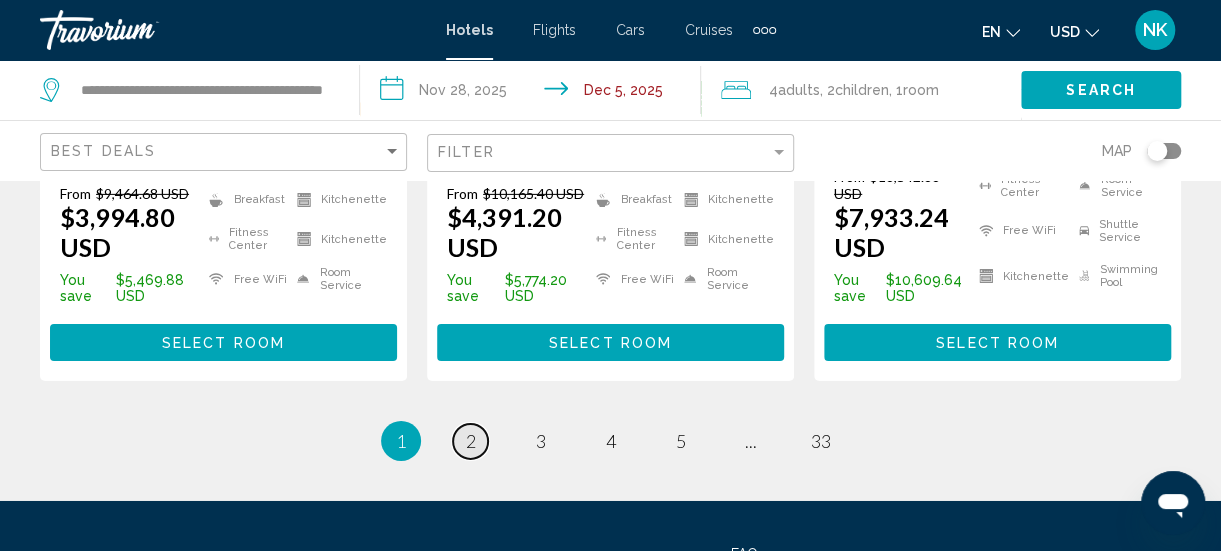 click on "2" at bounding box center [471, 441] 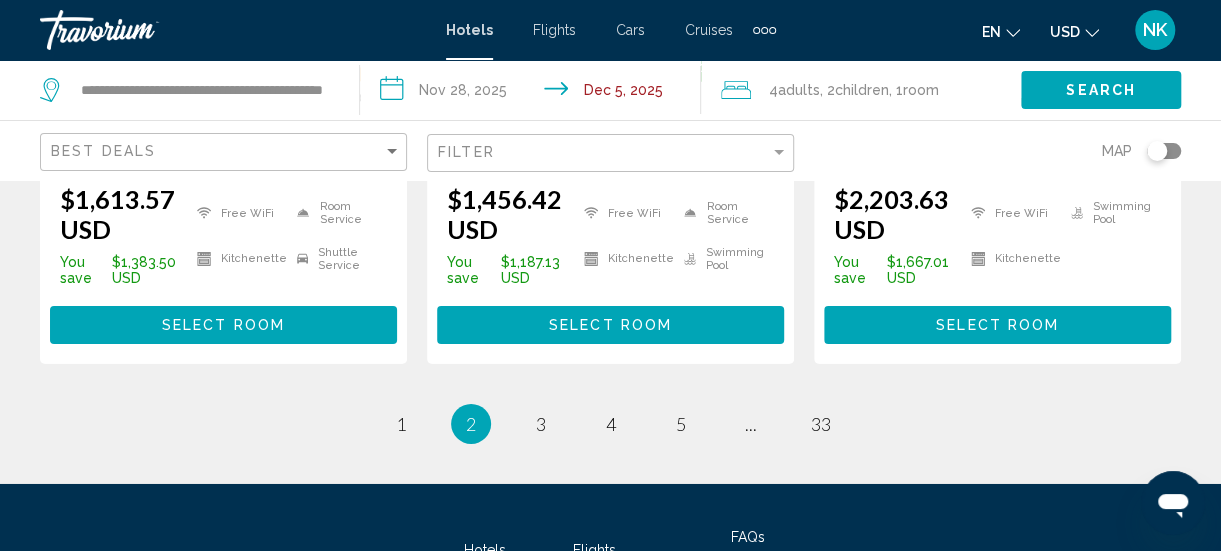 scroll, scrollTop: 3019, scrollLeft: 0, axis: vertical 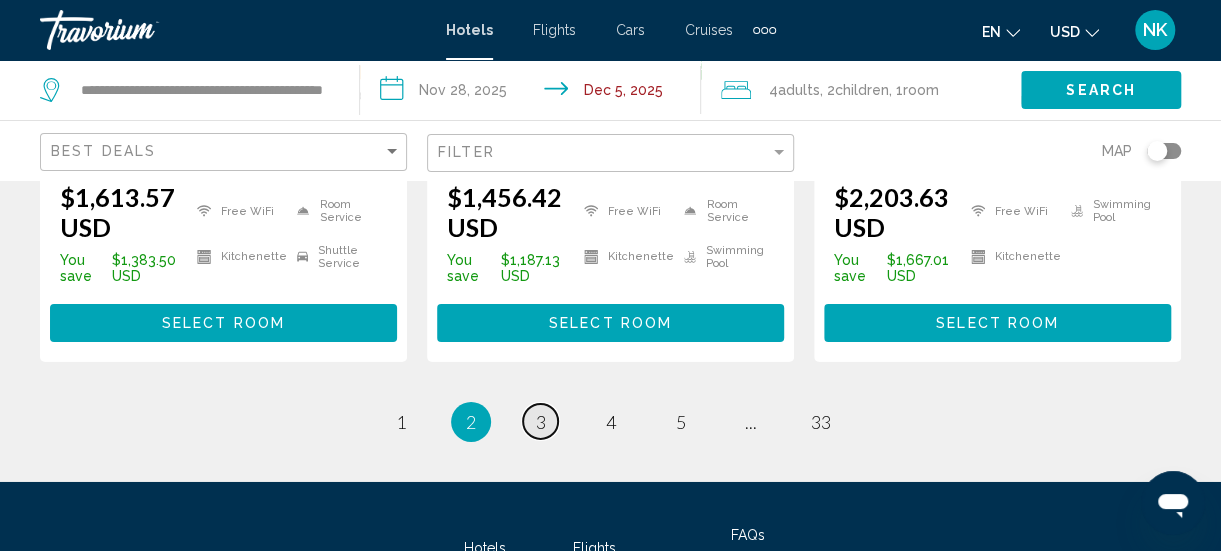 click on "3" at bounding box center [541, 422] 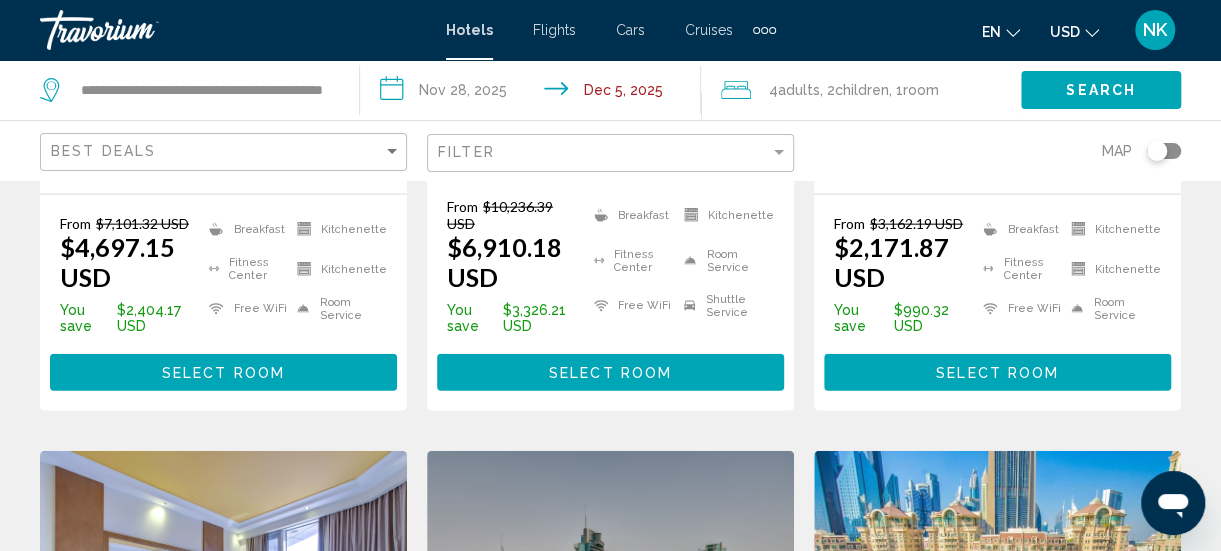 scroll, scrollTop: 2156, scrollLeft: 0, axis: vertical 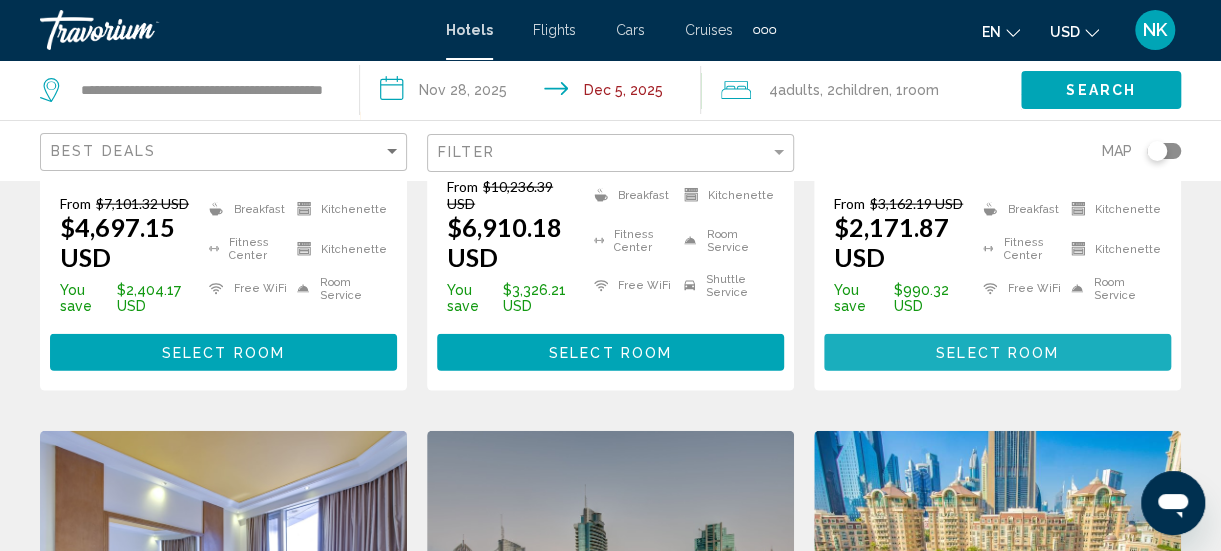 click on "Select Room" at bounding box center (997, 353) 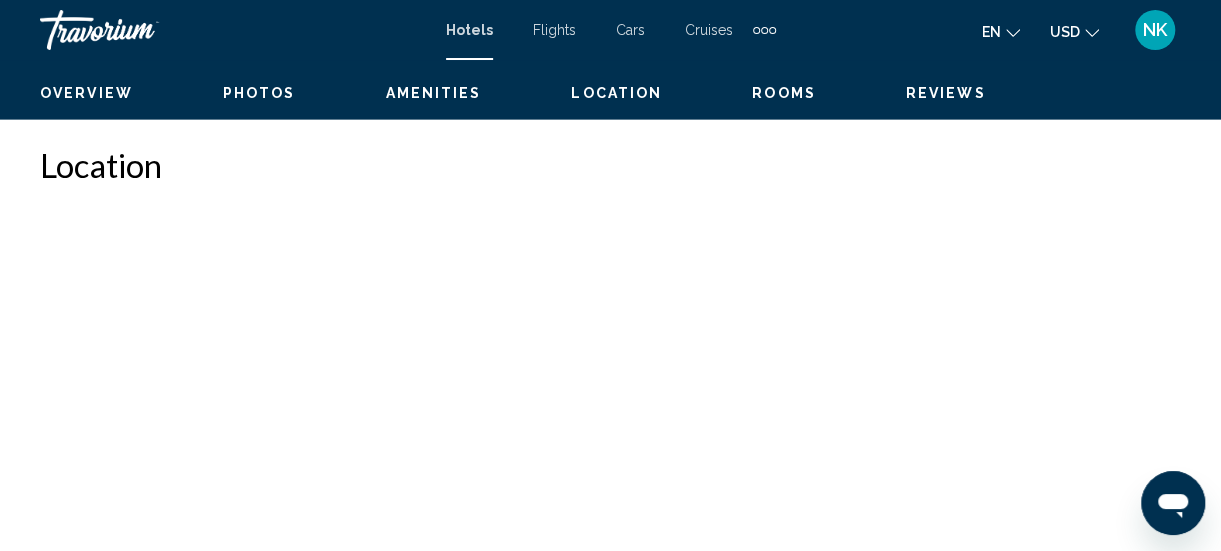 scroll, scrollTop: 258, scrollLeft: 0, axis: vertical 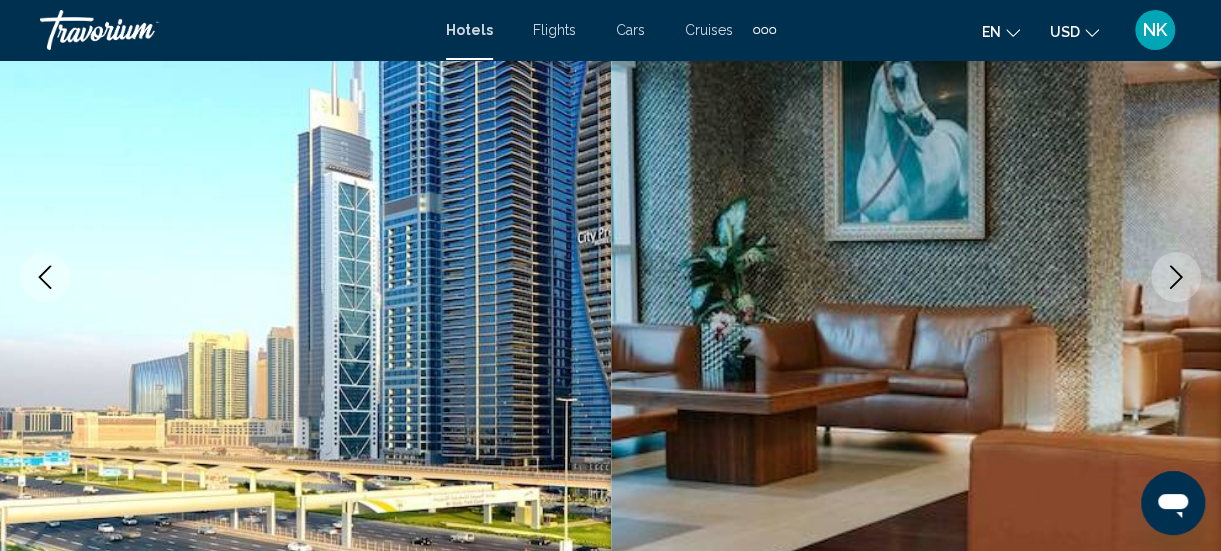 click at bounding box center (1176, 277) 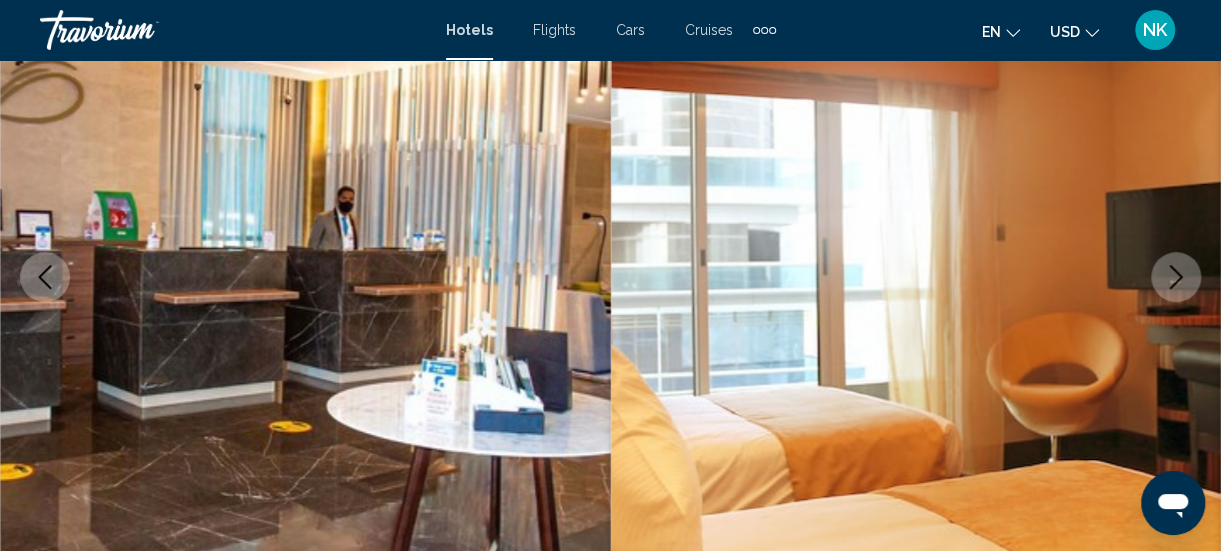 click at bounding box center [1176, 277] 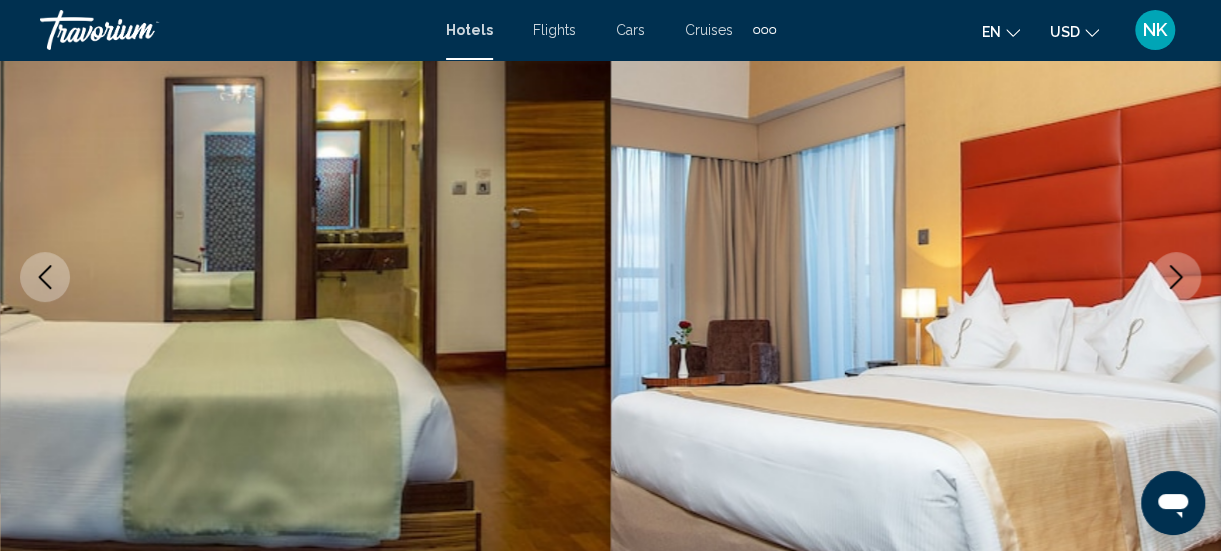 click at bounding box center (1176, 277) 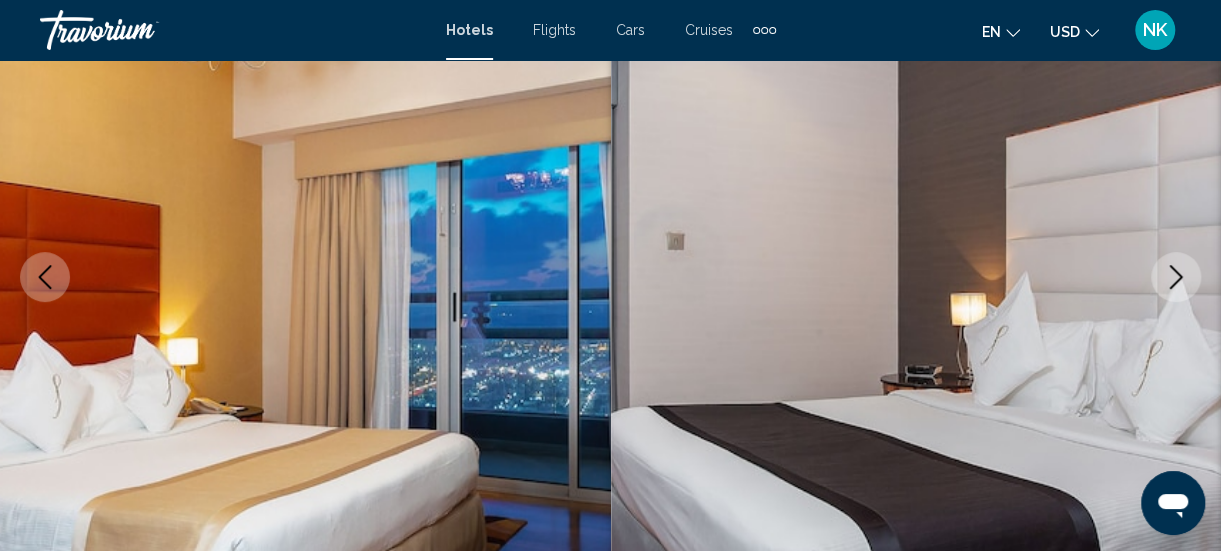 click at bounding box center (1176, 277) 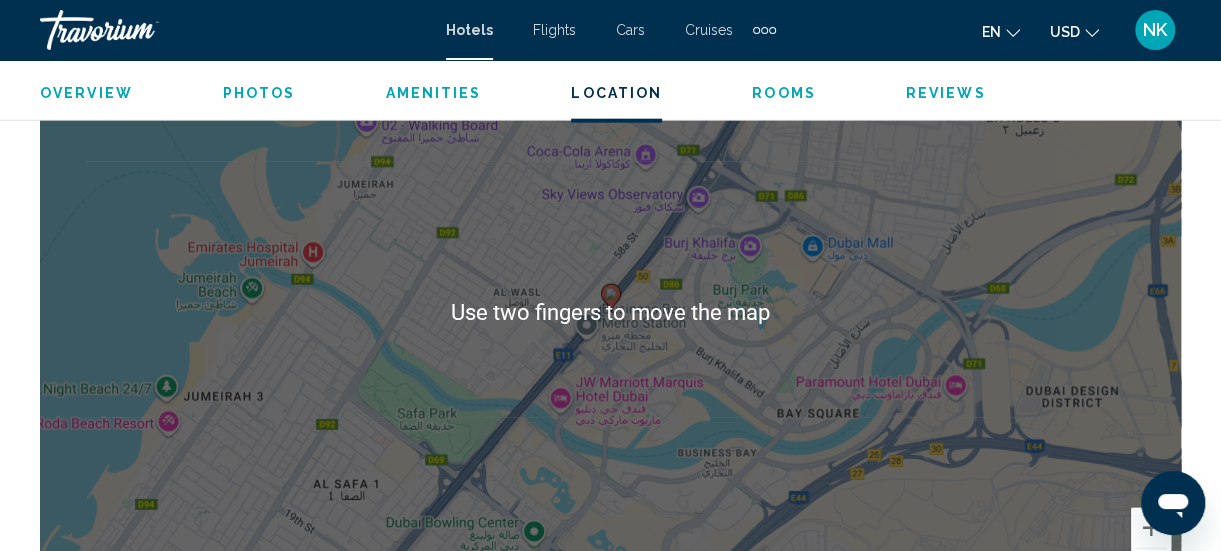 scroll, scrollTop: 2350, scrollLeft: 0, axis: vertical 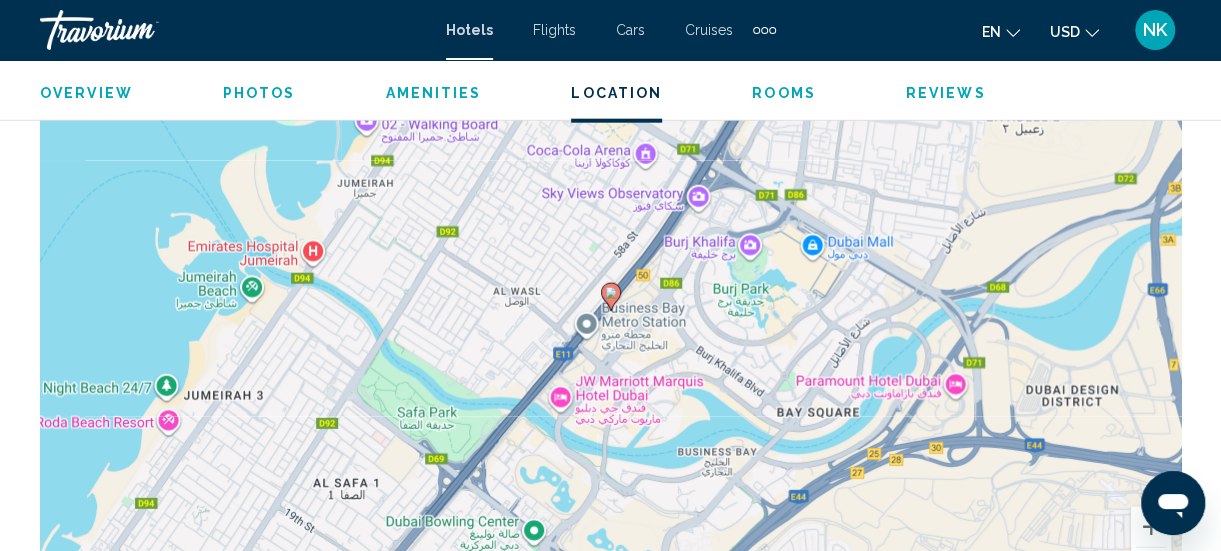 click on "To activate drag with keyboard, press Alt + Enter. Once in keyboard drag state, use the arrow keys to move the marker. To complete the drag, press the Enter key. To cancel, press Escape." at bounding box center [610, 312] 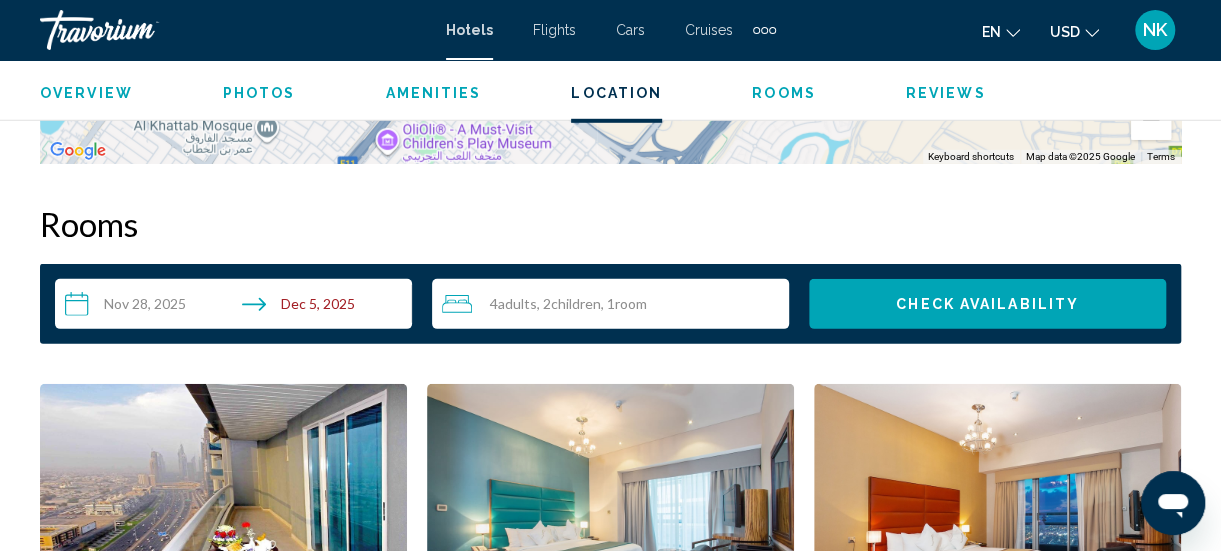 scroll, scrollTop: 2778, scrollLeft: 0, axis: vertical 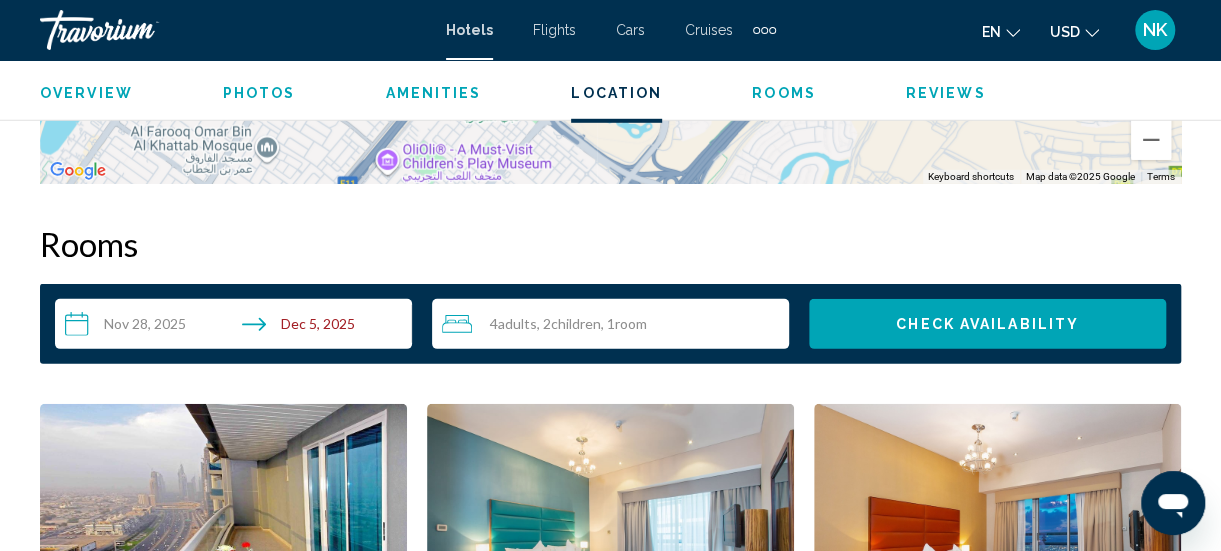 click on "Children" at bounding box center [576, 323] 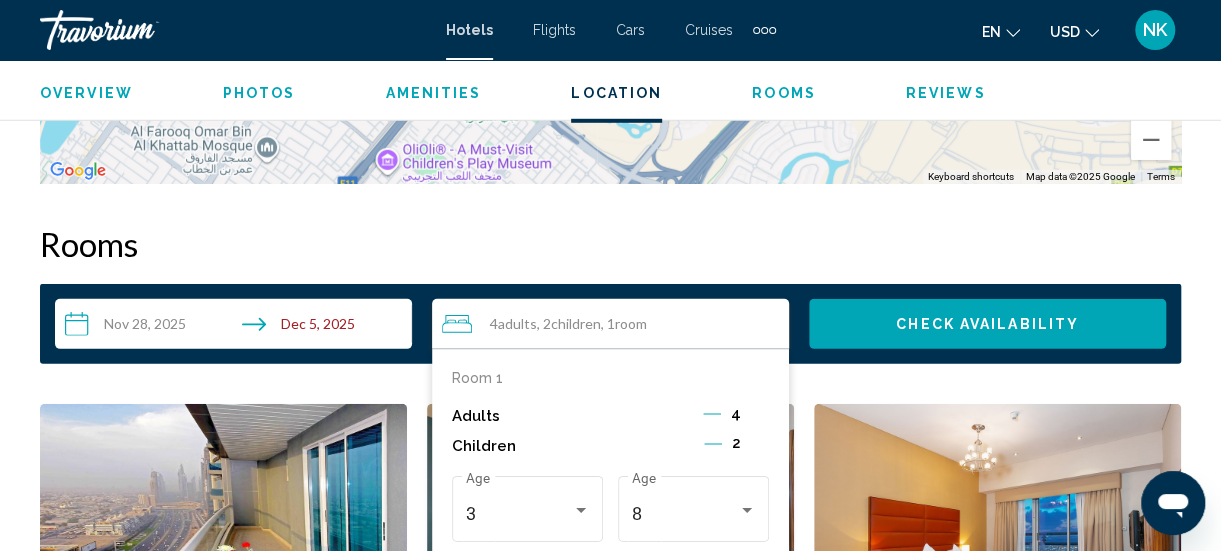 click 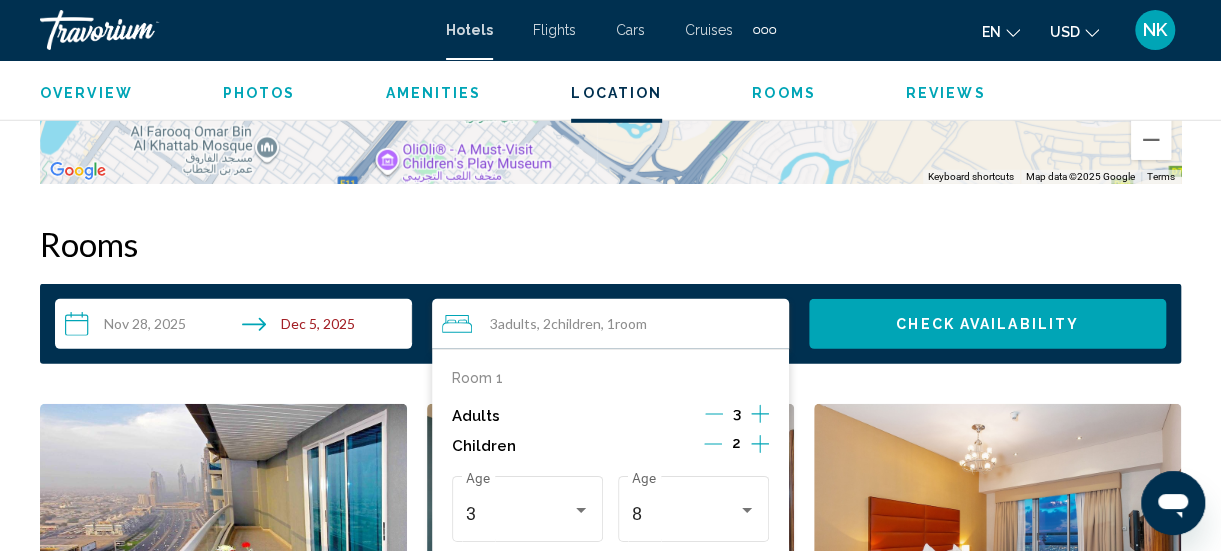 click on "Check Availability" at bounding box center [987, 325] 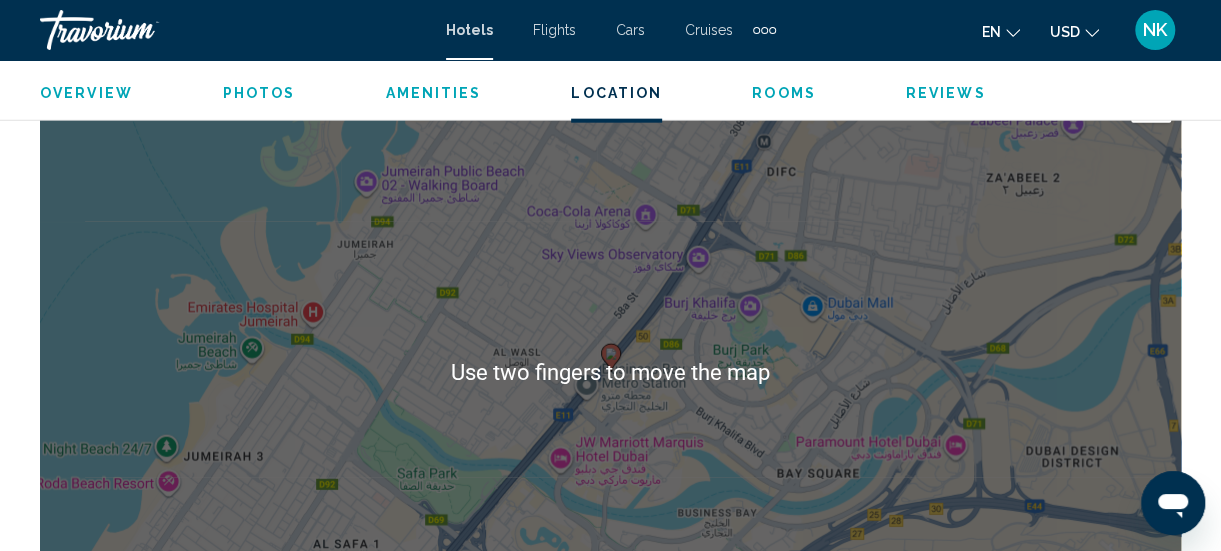 scroll, scrollTop: 2288, scrollLeft: 0, axis: vertical 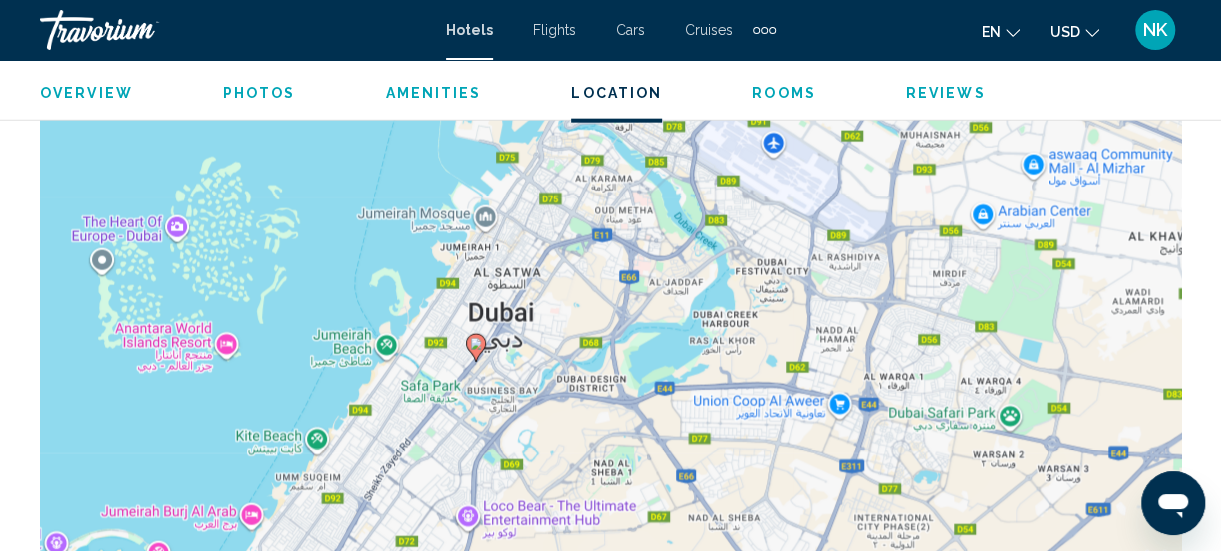 click on "Rooms" at bounding box center (784, 93) 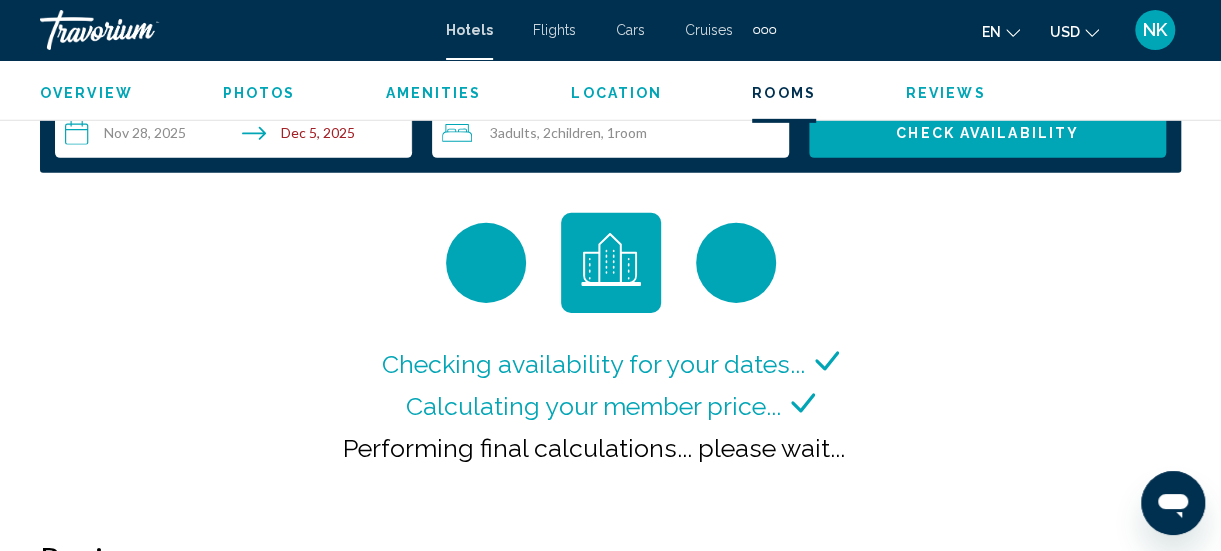 scroll, scrollTop: 2967, scrollLeft: 0, axis: vertical 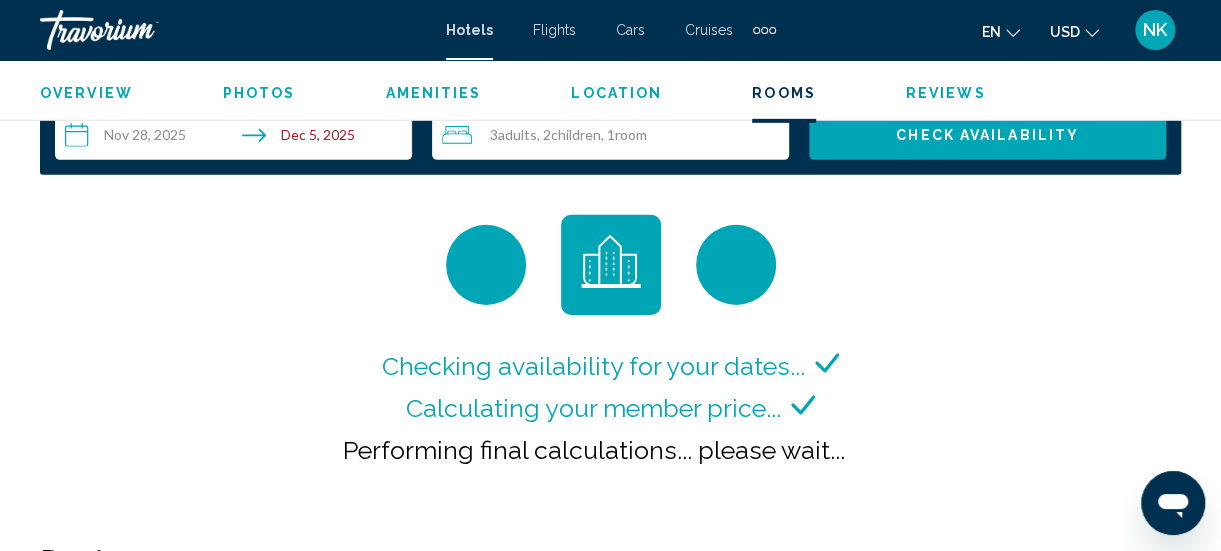 click on "Overview" at bounding box center (86, 93) 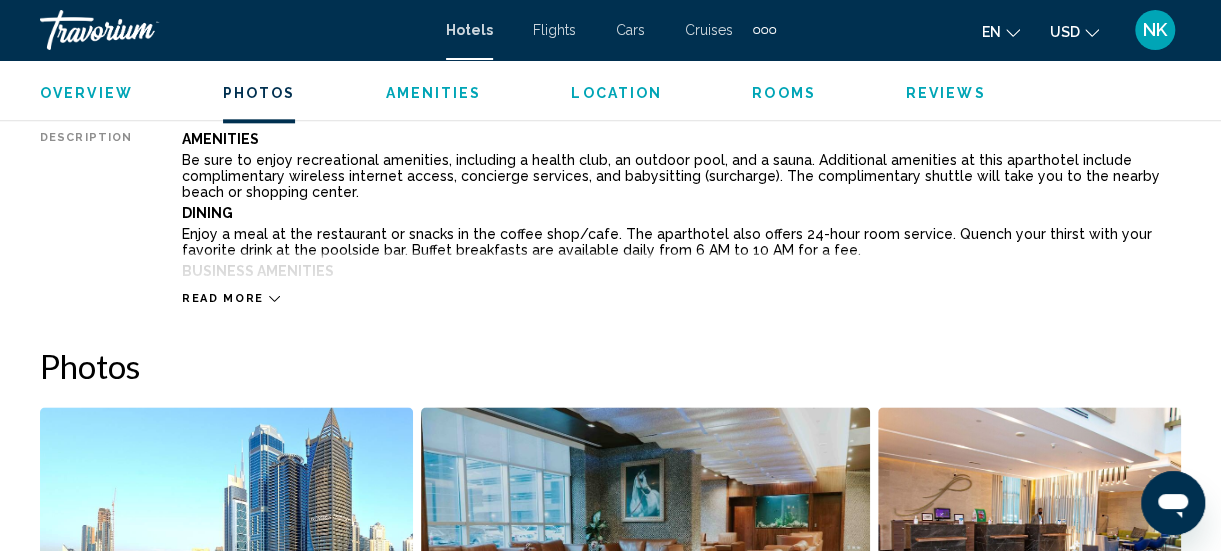 scroll, scrollTop: 990, scrollLeft: 0, axis: vertical 